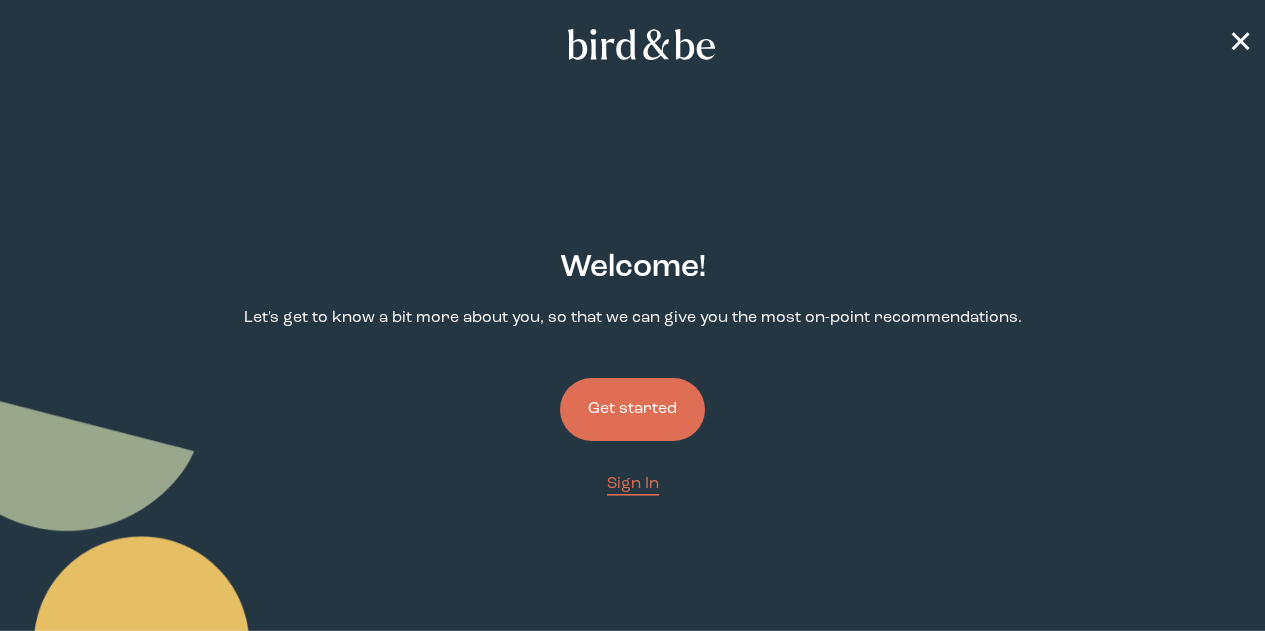 scroll, scrollTop: 0, scrollLeft: 0, axis: both 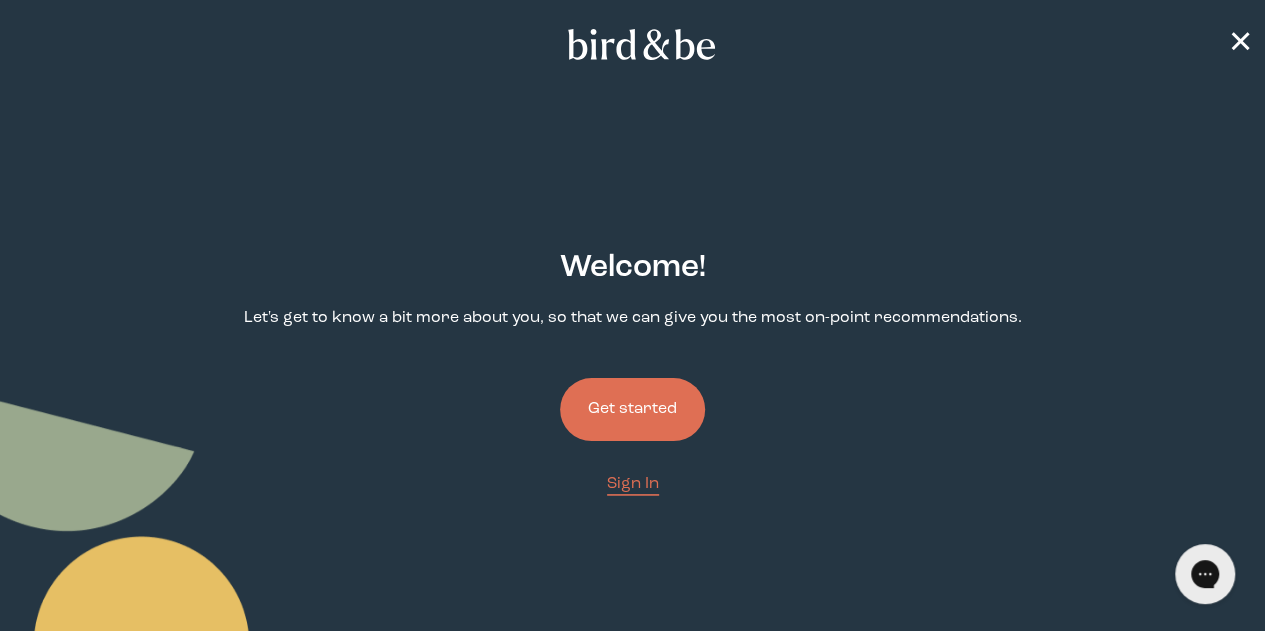 click on "Get started" at bounding box center (632, 409) 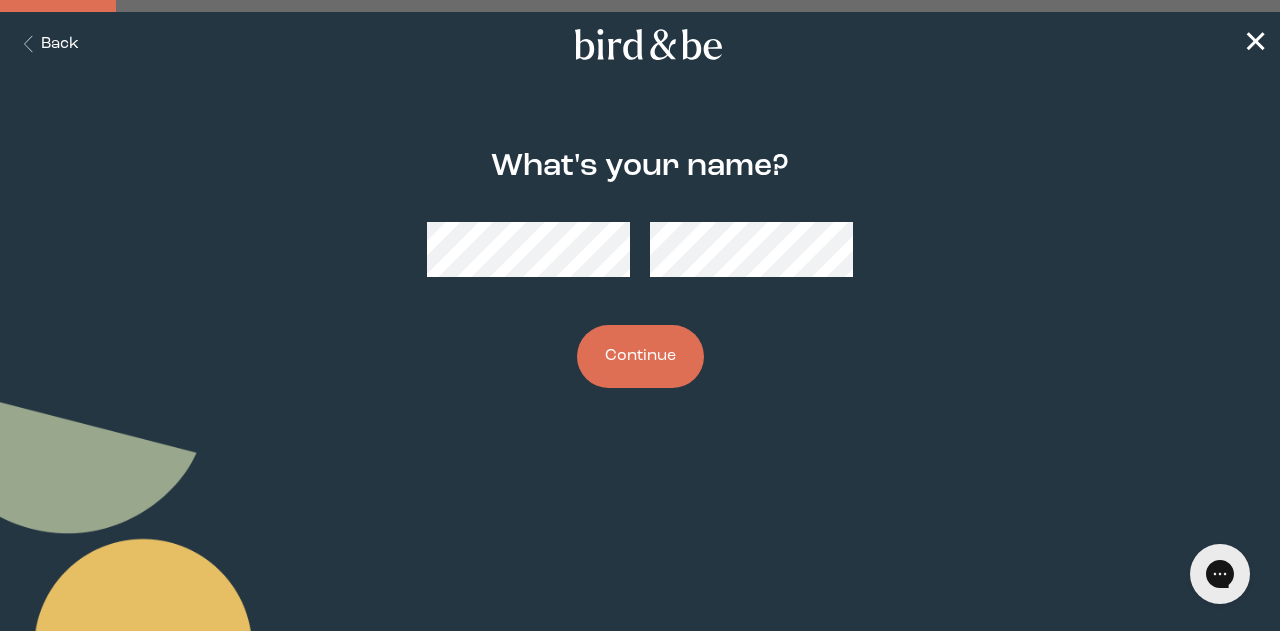 click on "Continue" at bounding box center [640, 356] 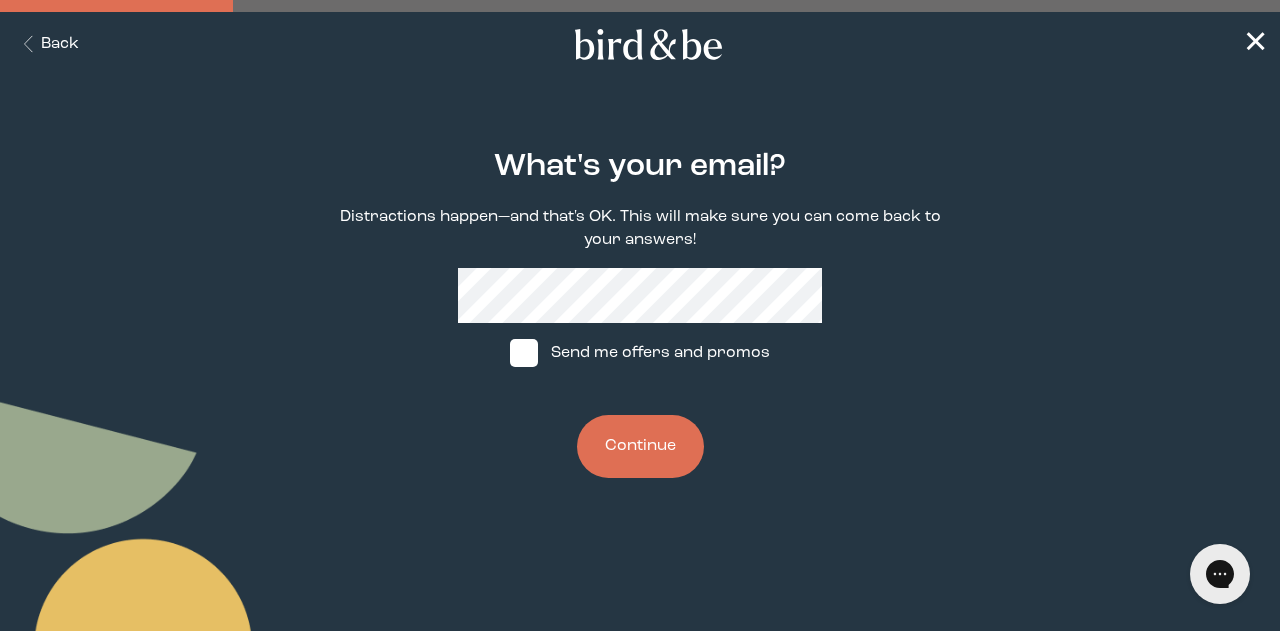 click on "Continue" at bounding box center [640, 446] 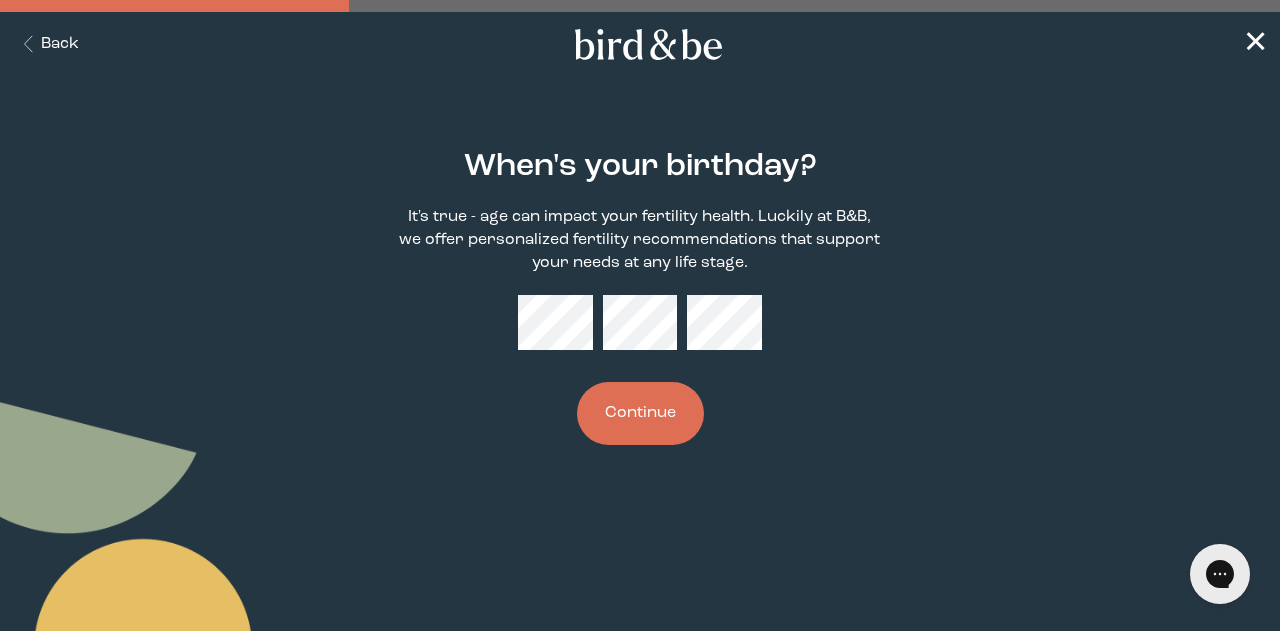 click on "Continue" at bounding box center (640, 413) 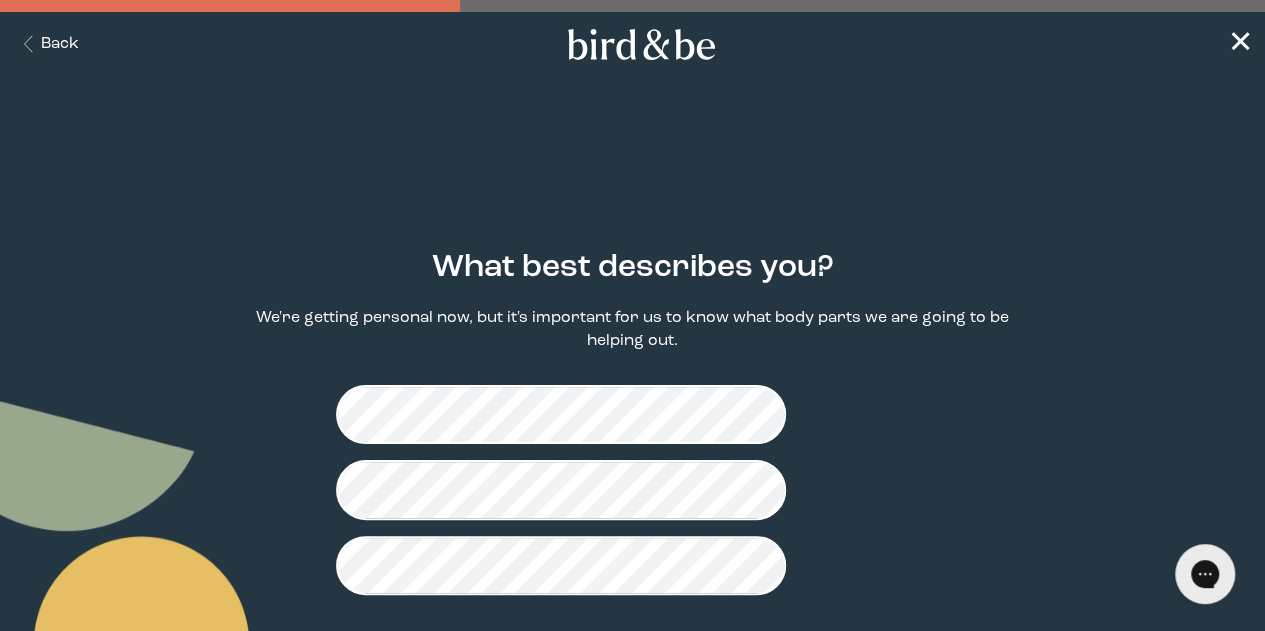 click on "Continue" at bounding box center (632, 674) 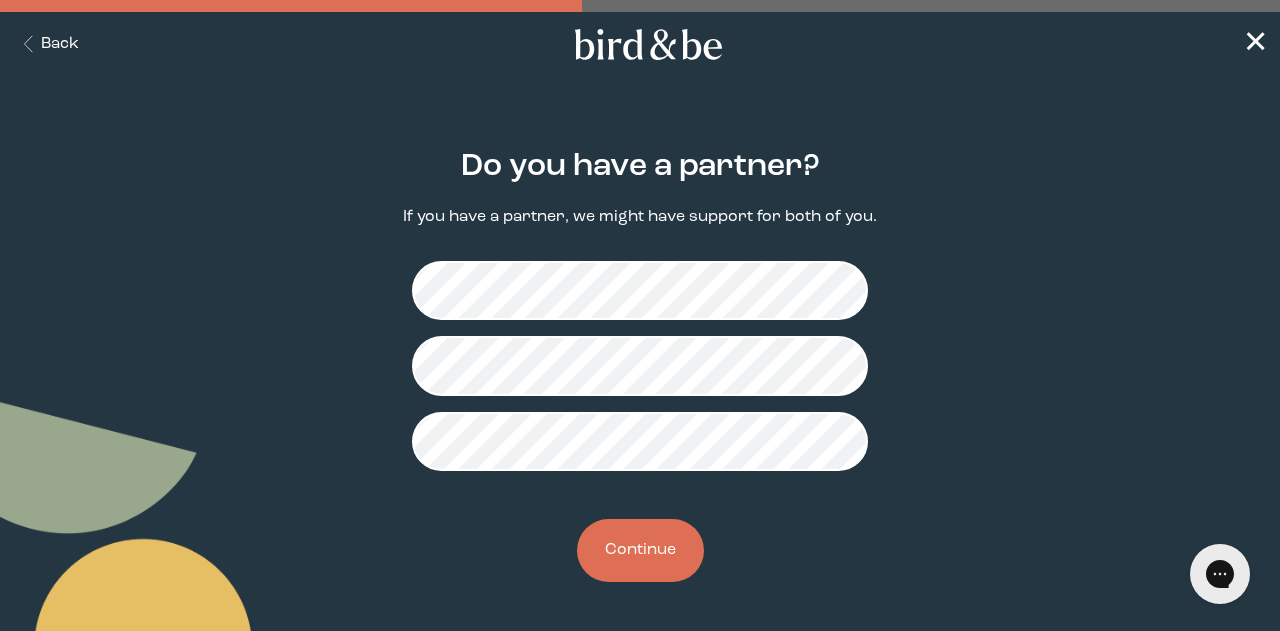 click on "Continue" at bounding box center [640, 550] 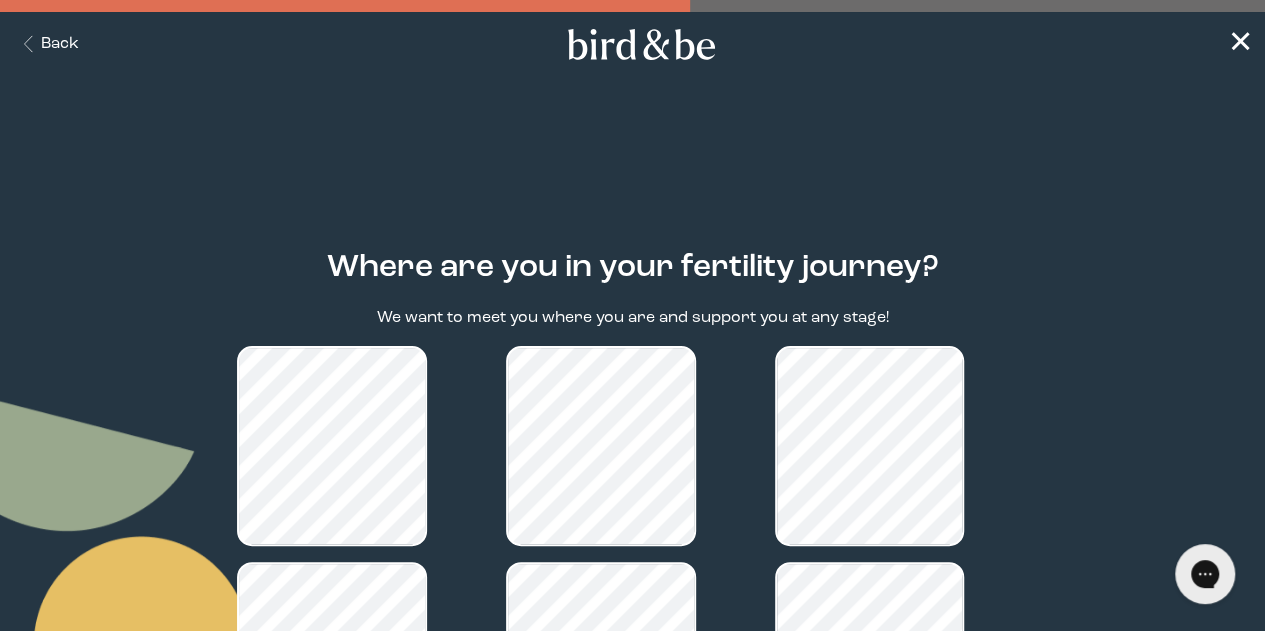 click on "Back" at bounding box center (47, 44) 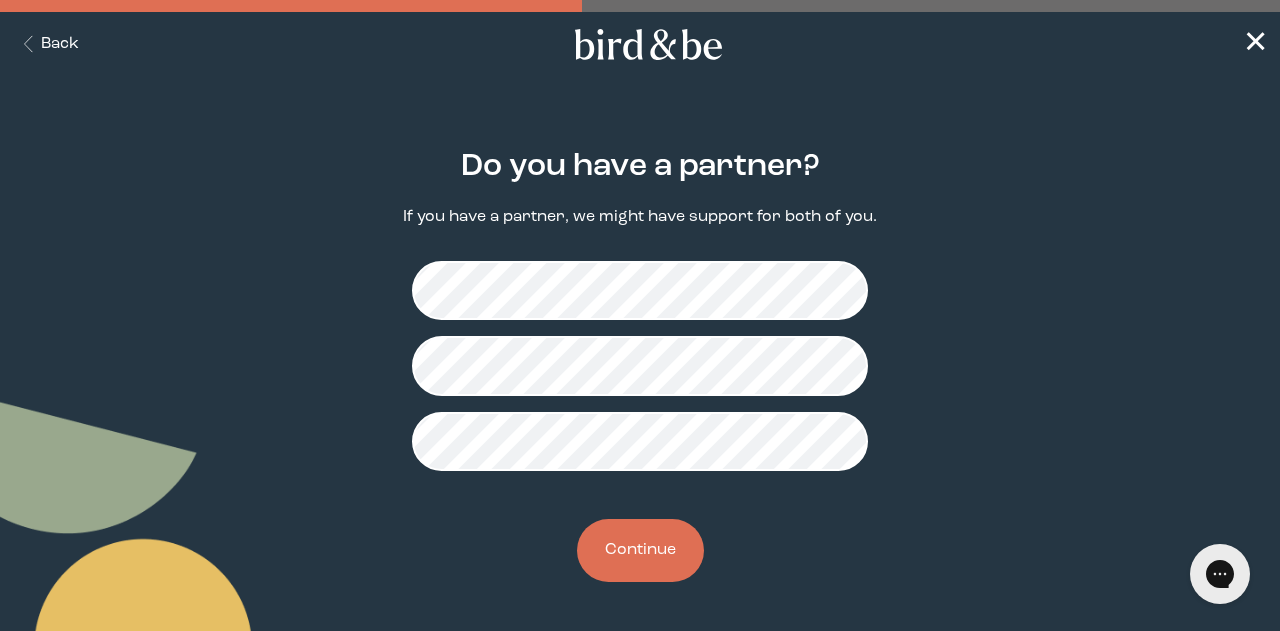 click on "Continue" at bounding box center (640, 550) 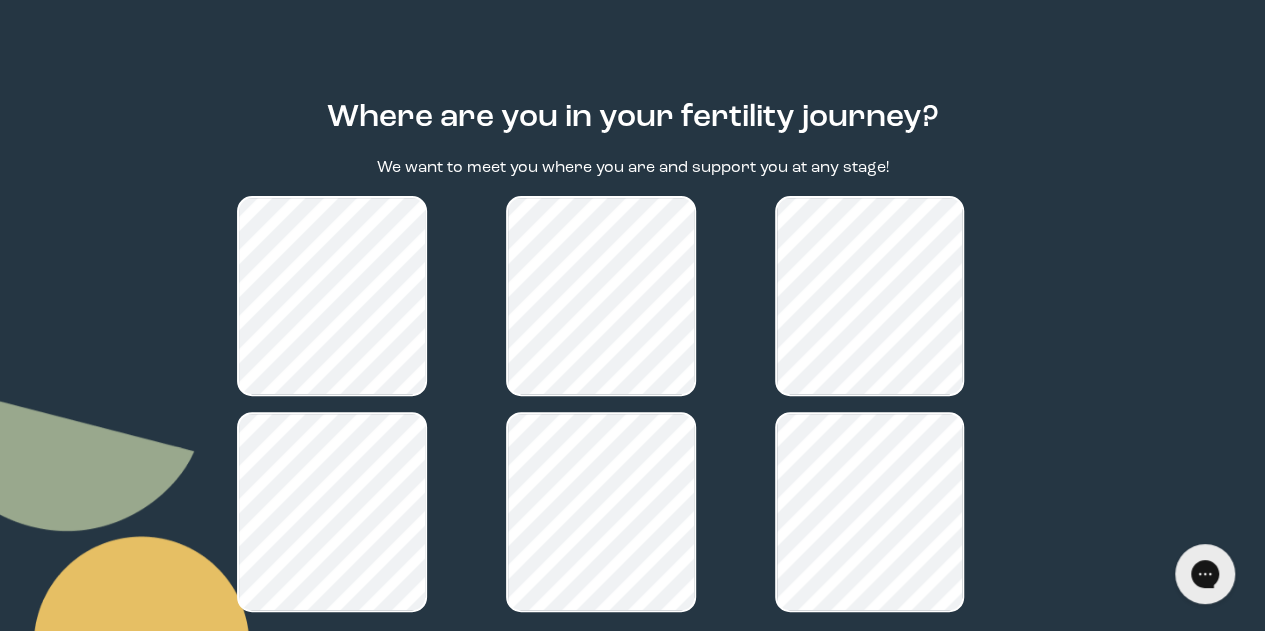 scroll, scrollTop: 156, scrollLeft: 0, axis: vertical 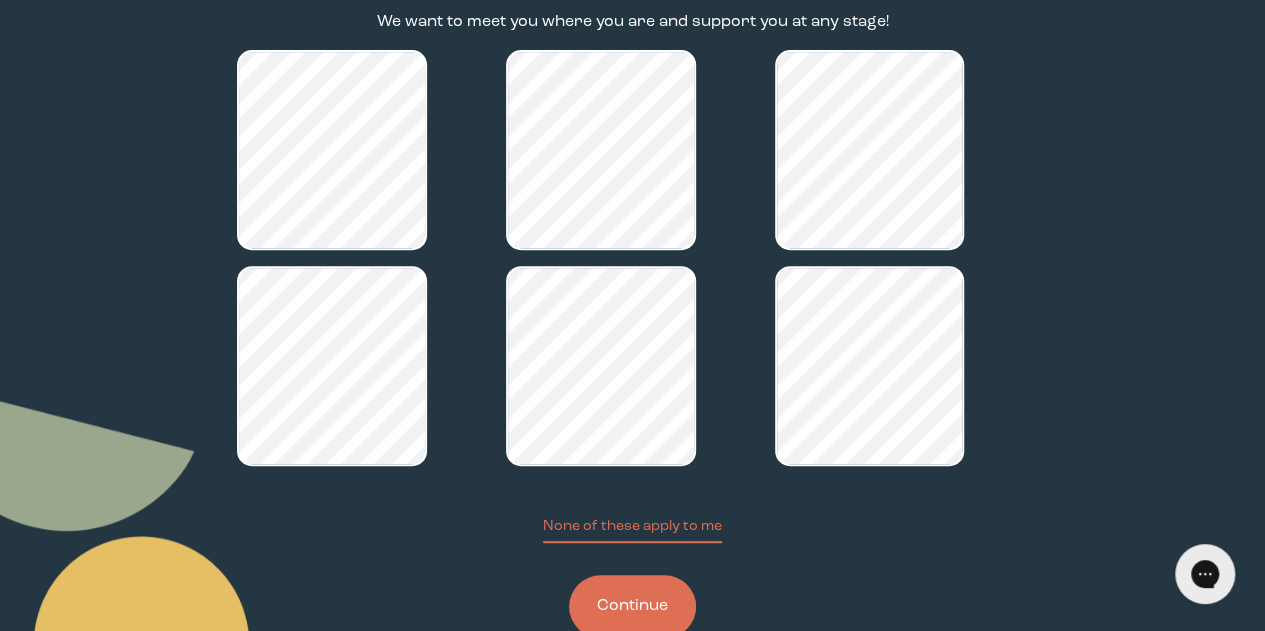 click on "Continue" at bounding box center [632, 606] 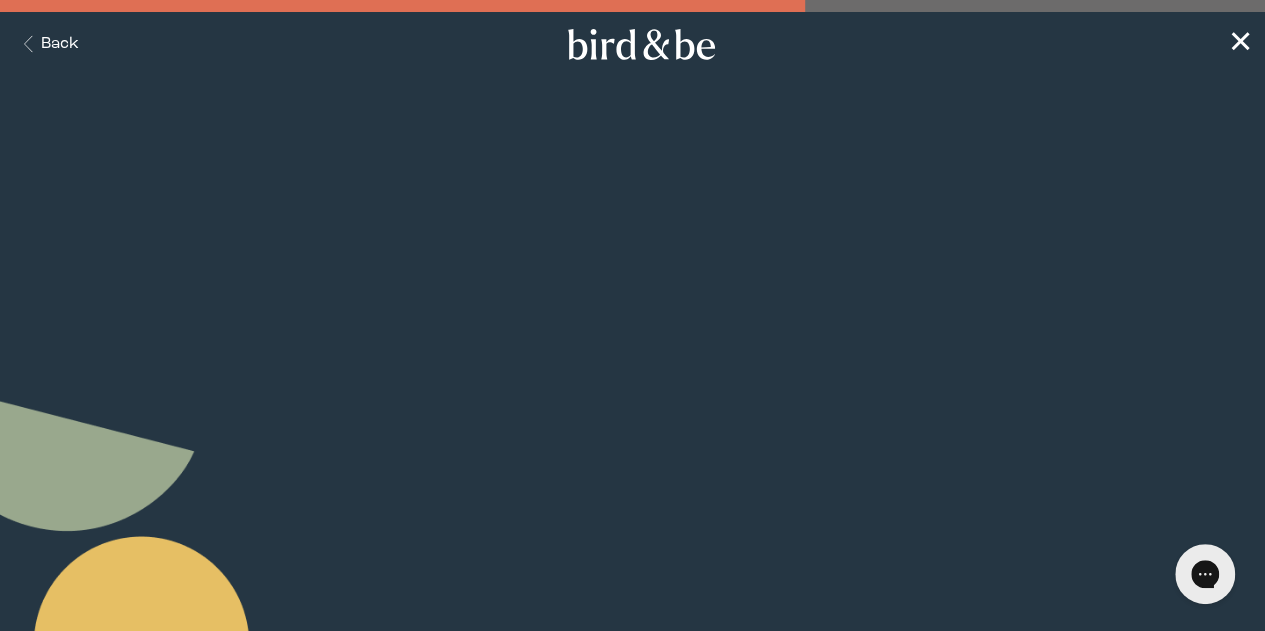 scroll, scrollTop: 0, scrollLeft: 0, axis: both 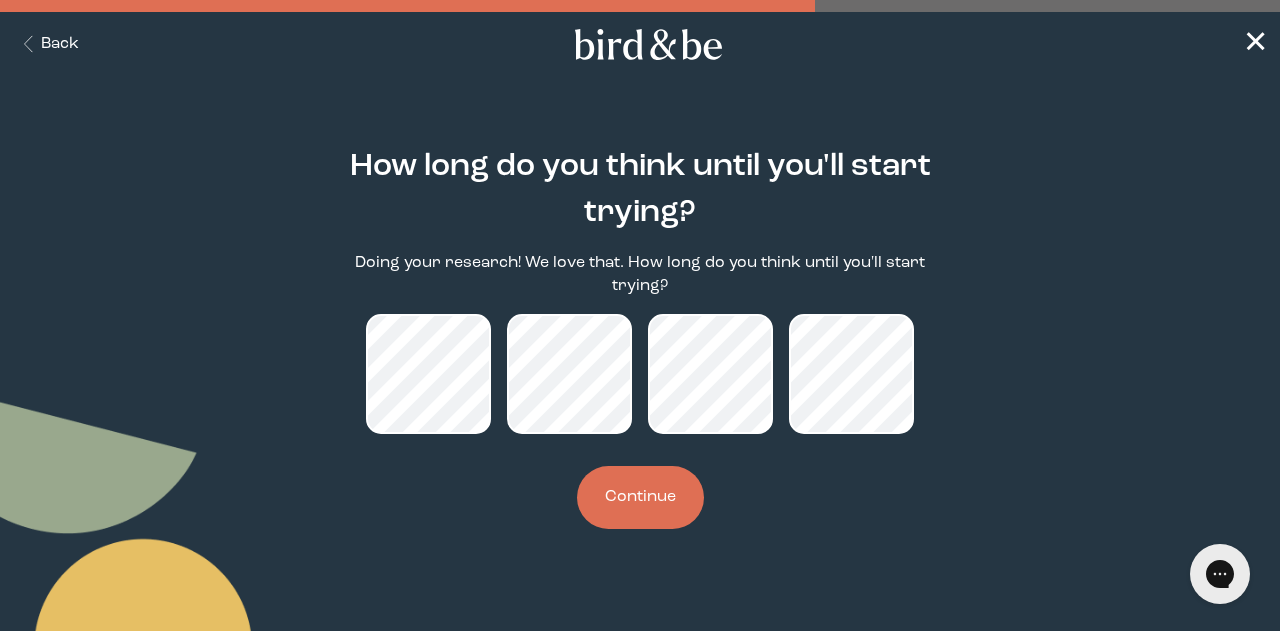 click on "Continue" at bounding box center (640, 497) 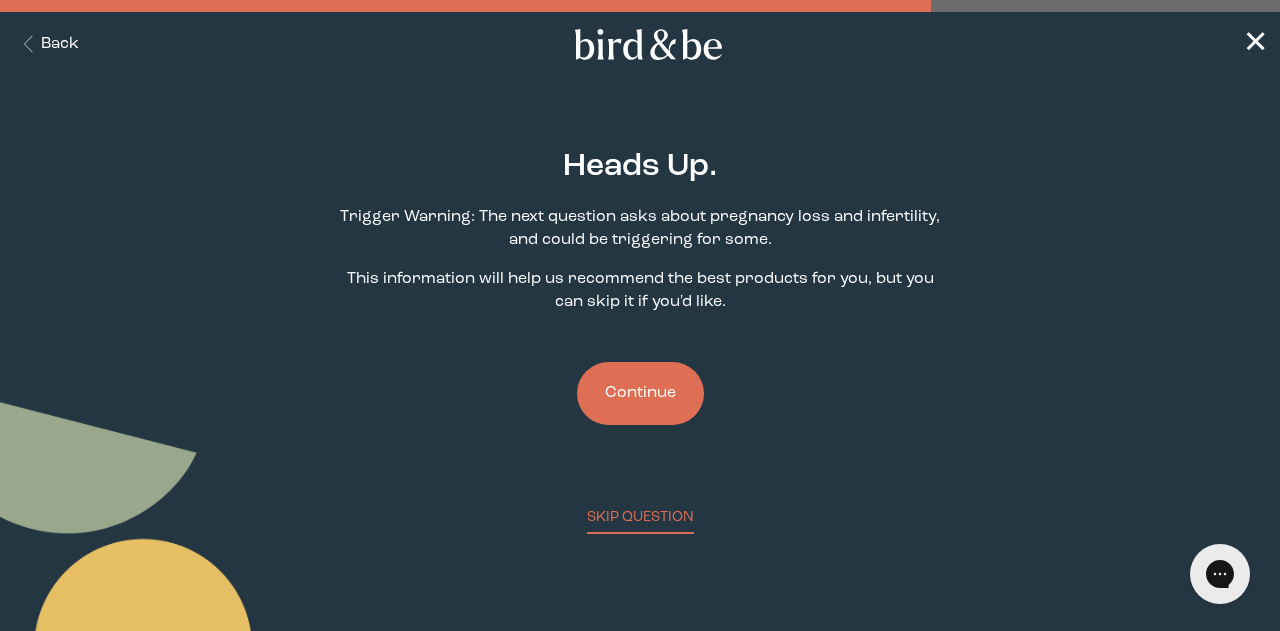 click on "Continue" at bounding box center (640, 393) 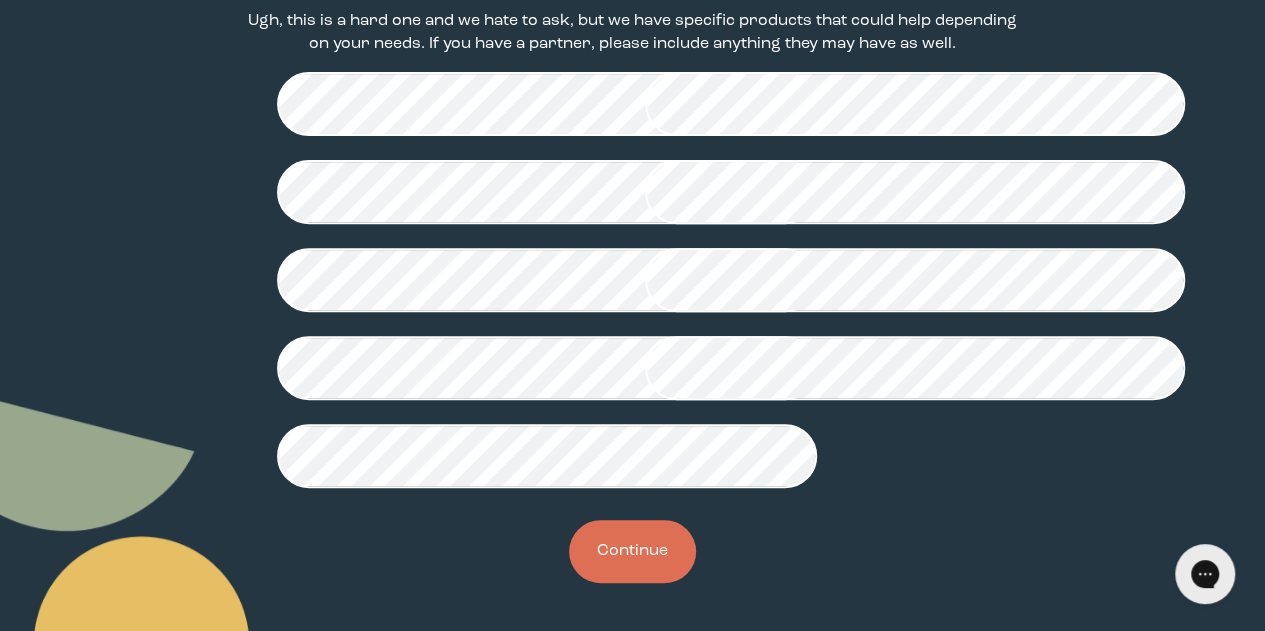 scroll, scrollTop: 618, scrollLeft: 0, axis: vertical 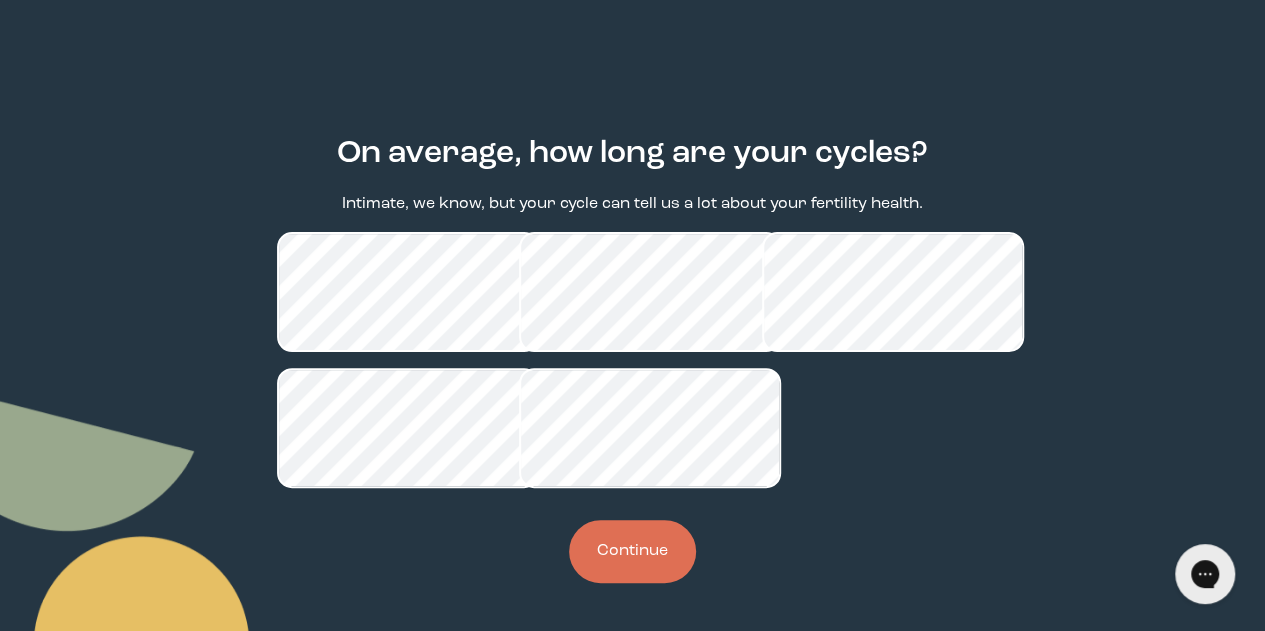 click on "On average, how long are your cycles? Intimate, we know, but your cycle can tell us a lot about your fertility health. Continue" at bounding box center (632, 360) 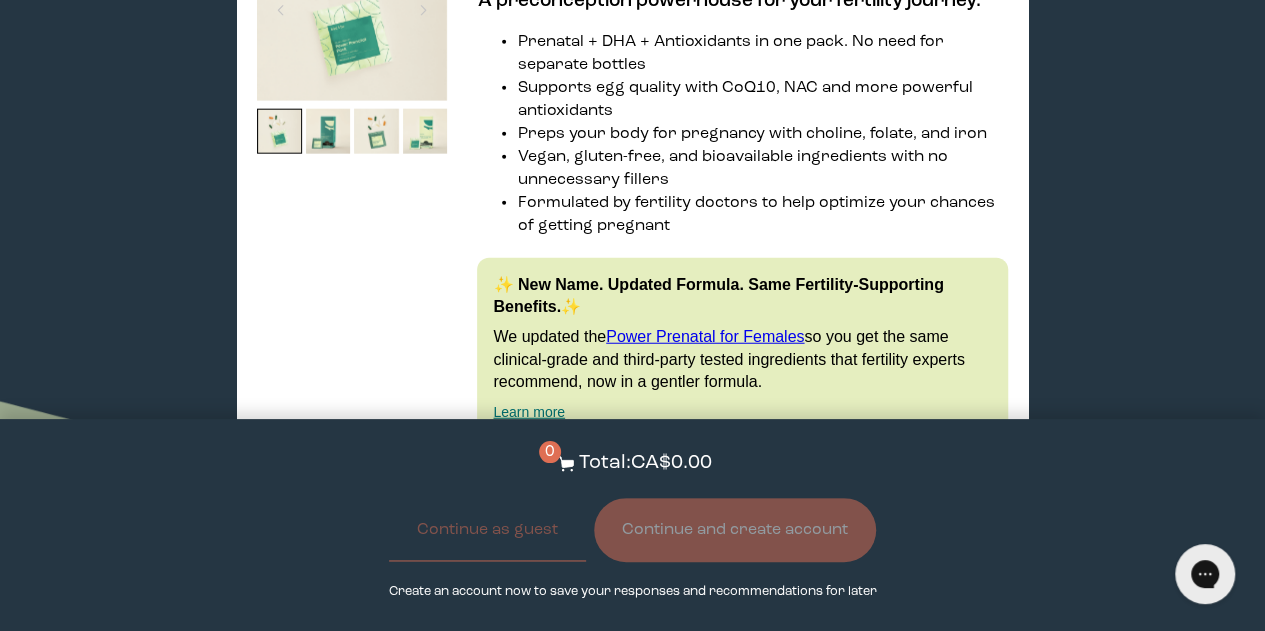 scroll, scrollTop: 2441, scrollLeft: 0, axis: vertical 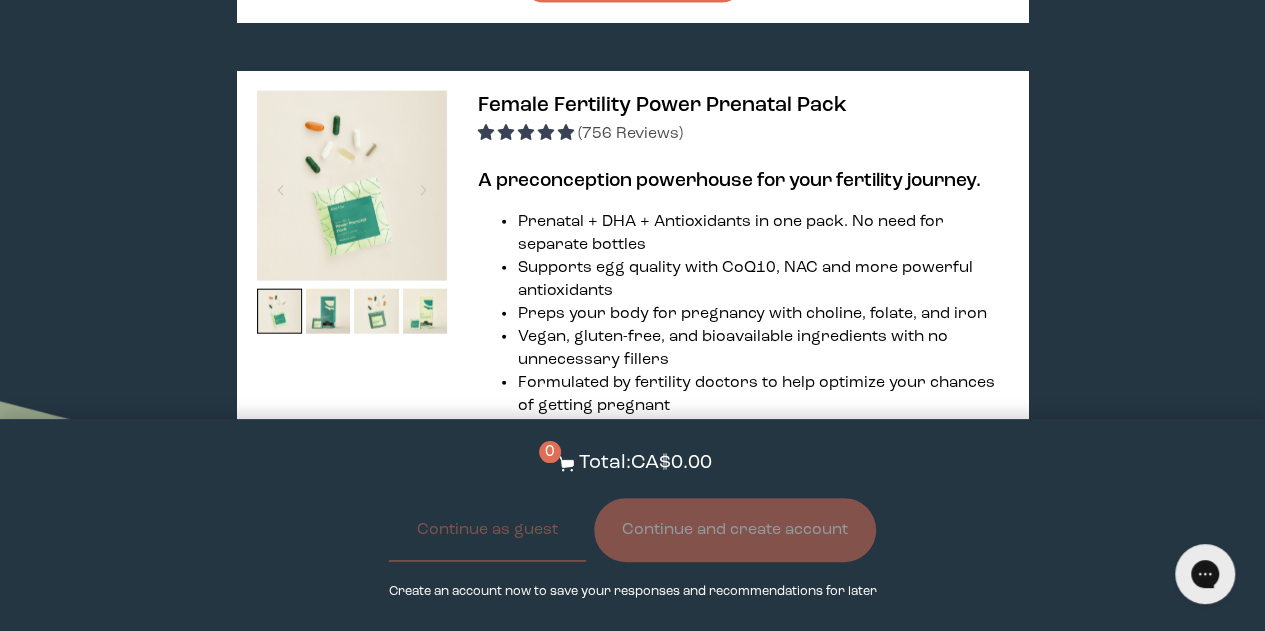 click on "Female Fertility Power Prenatal Pack" at bounding box center [661, 105] 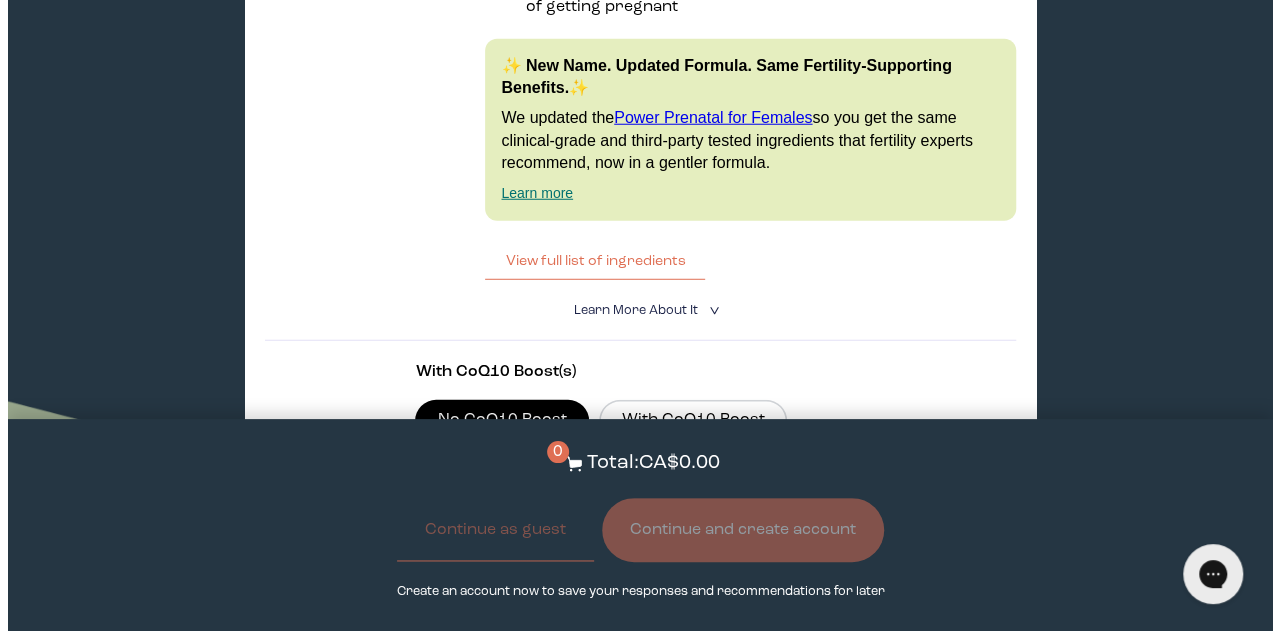 scroll, scrollTop: 2660, scrollLeft: 0, axis: vertical 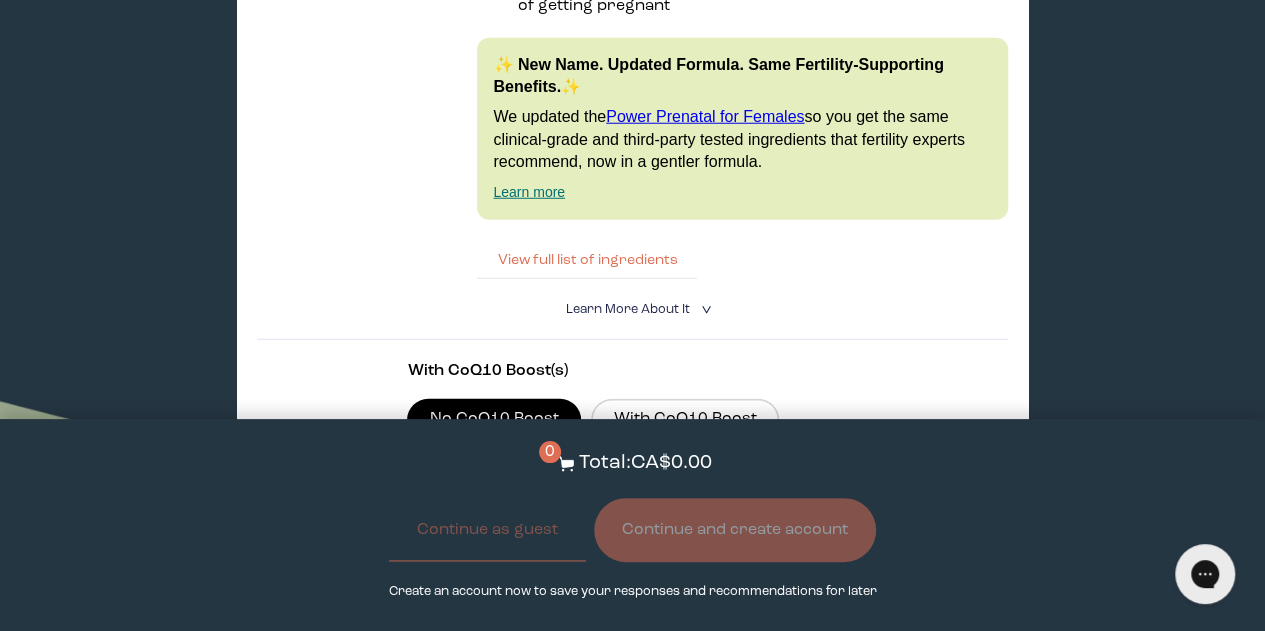 click on "View full list of ingredients" at bounding box center (587, 260) 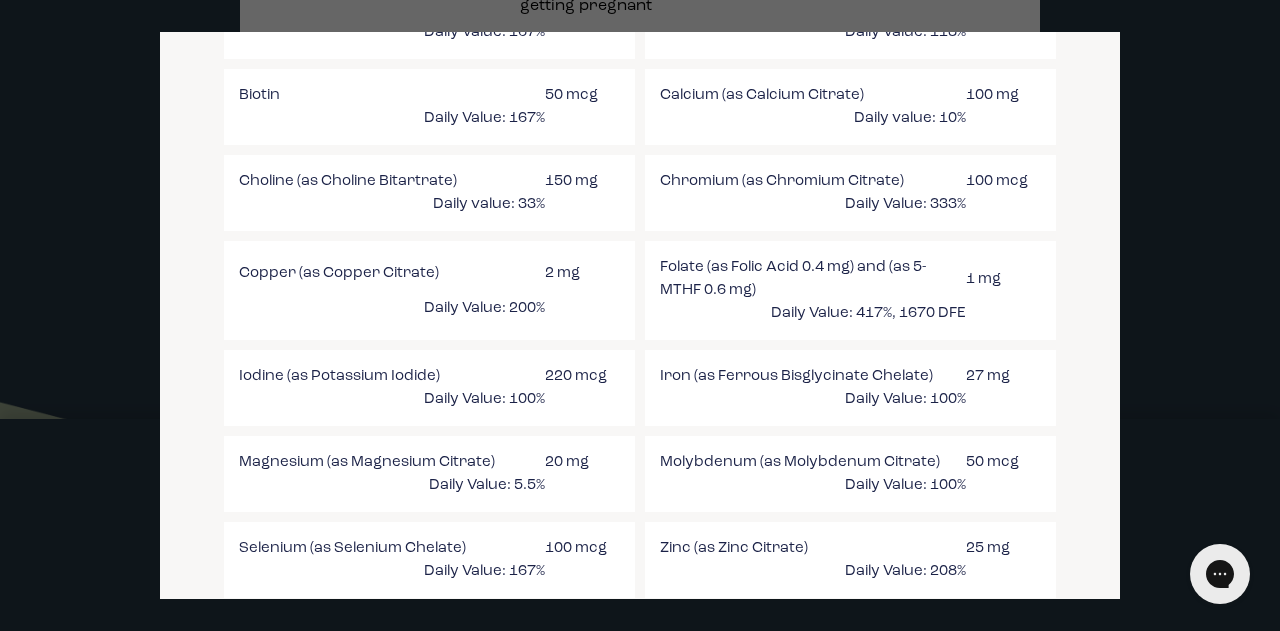 scroll, scrollTop: 2294, scrollLeft: 0, axis: vertical 